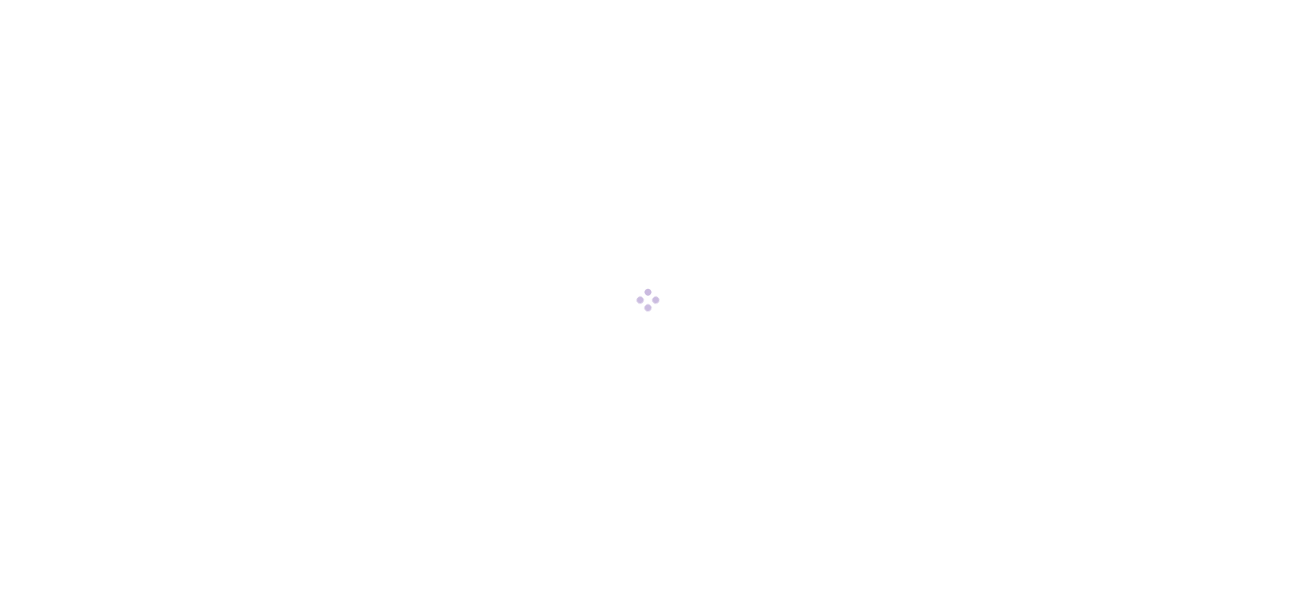 scroll, scrollTop: 0, scrollLeft: 0, axis: both 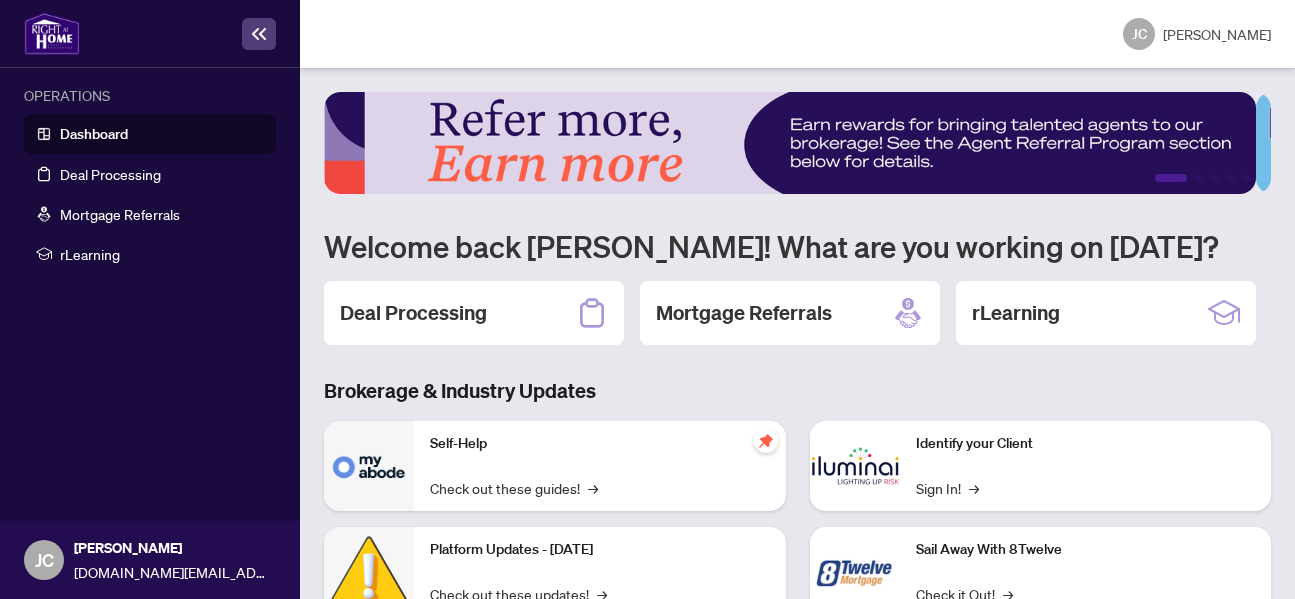click on "Dashboard" at bounding box center (94, 134) 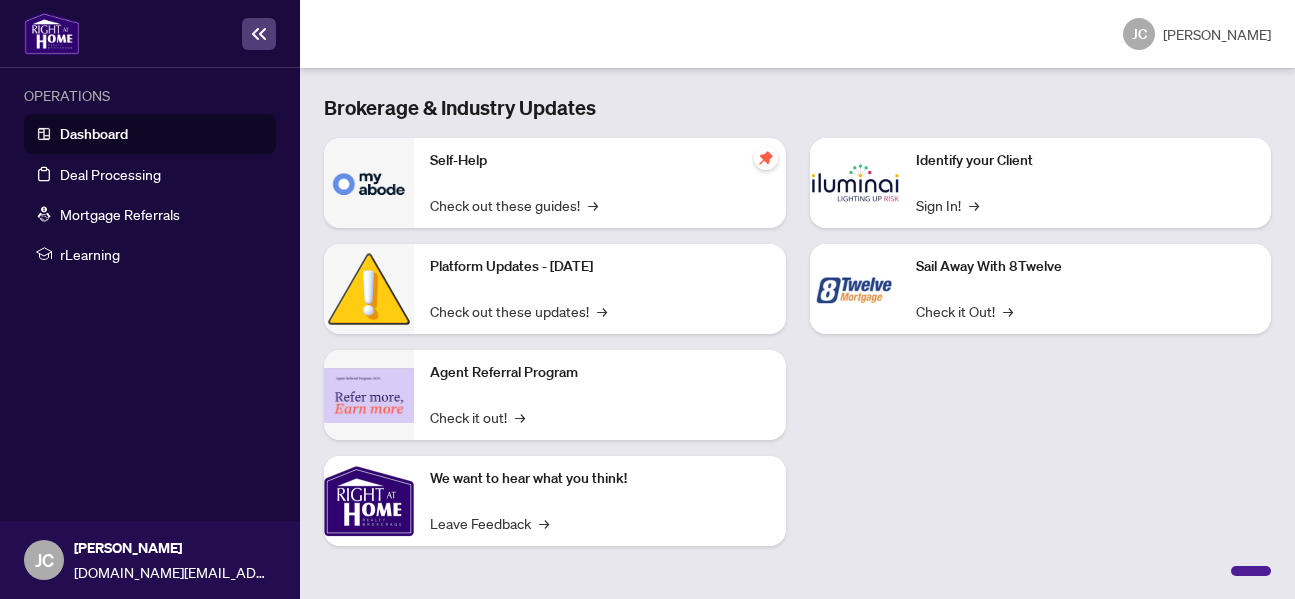scroll, scrollTop: 0, scrollLeft: 0, axis: both 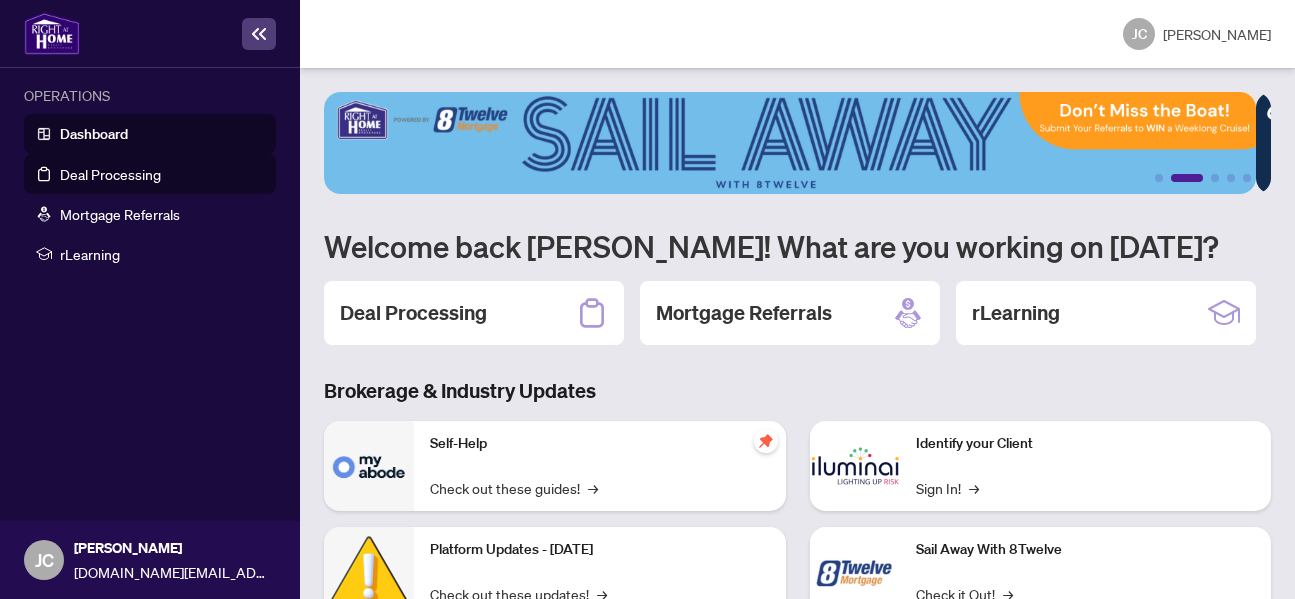 click on "Deal Processing" at bounding box center [110, 174] 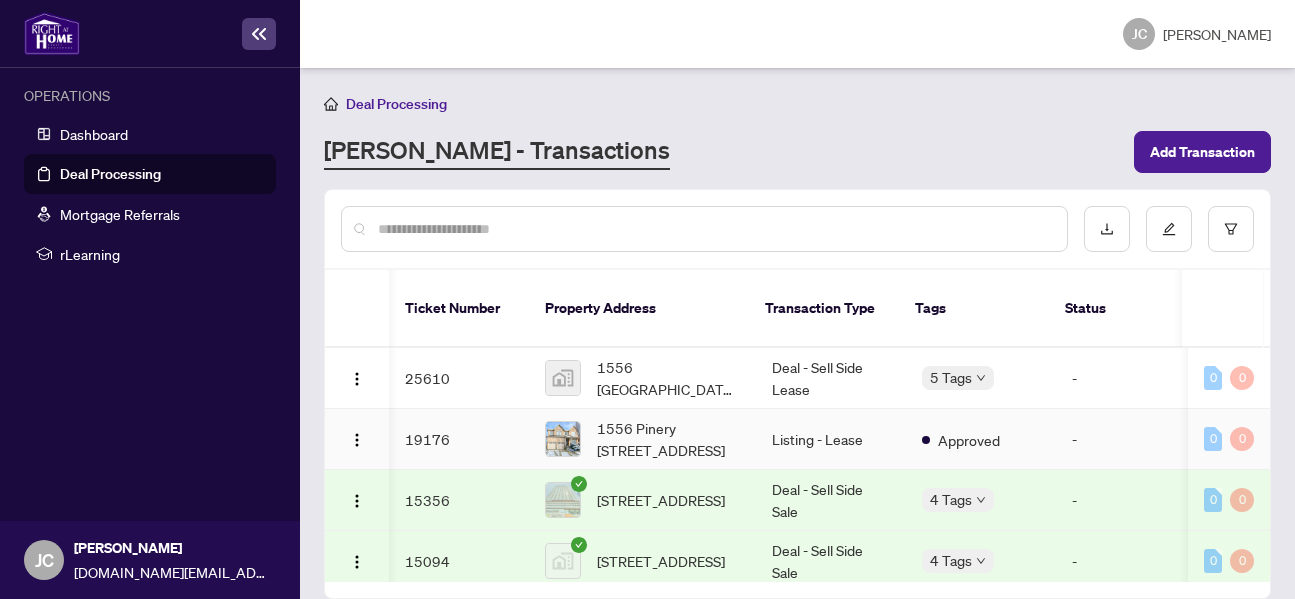 scroll, scrollTop: 69, scrollLeft: 5, axis: both 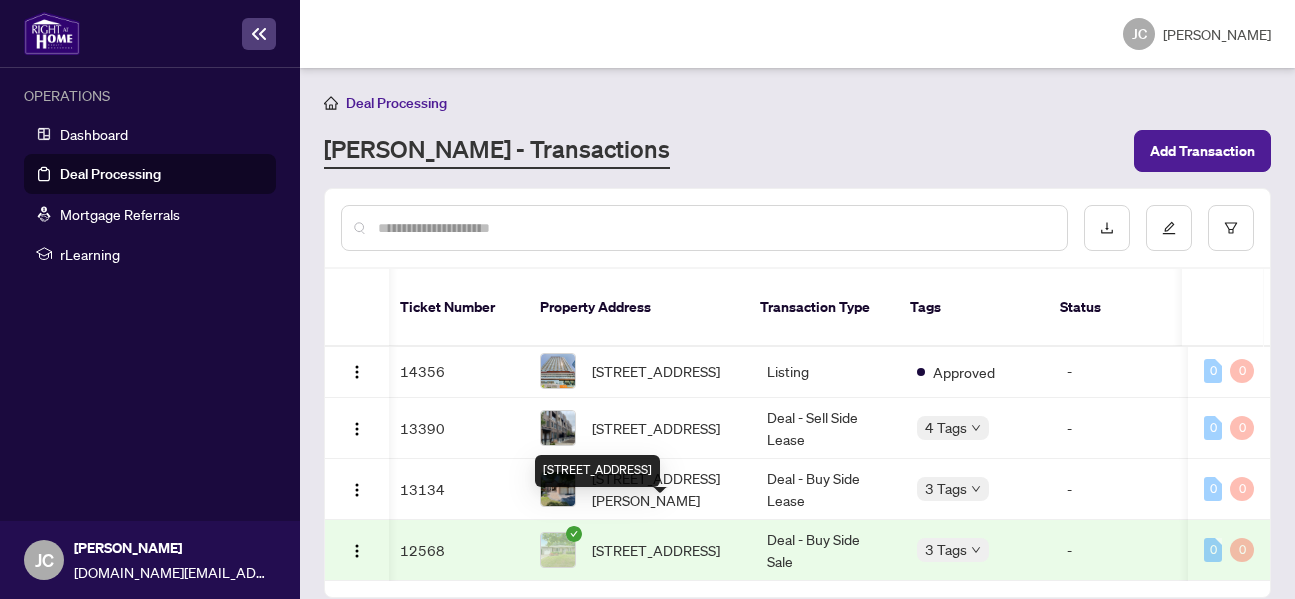 click on "1252 Kensington Park Rd Oakville Ontario L6H 2G9 Canada, Oakville, Ontario, Canada" at bounding box center [656, 550] 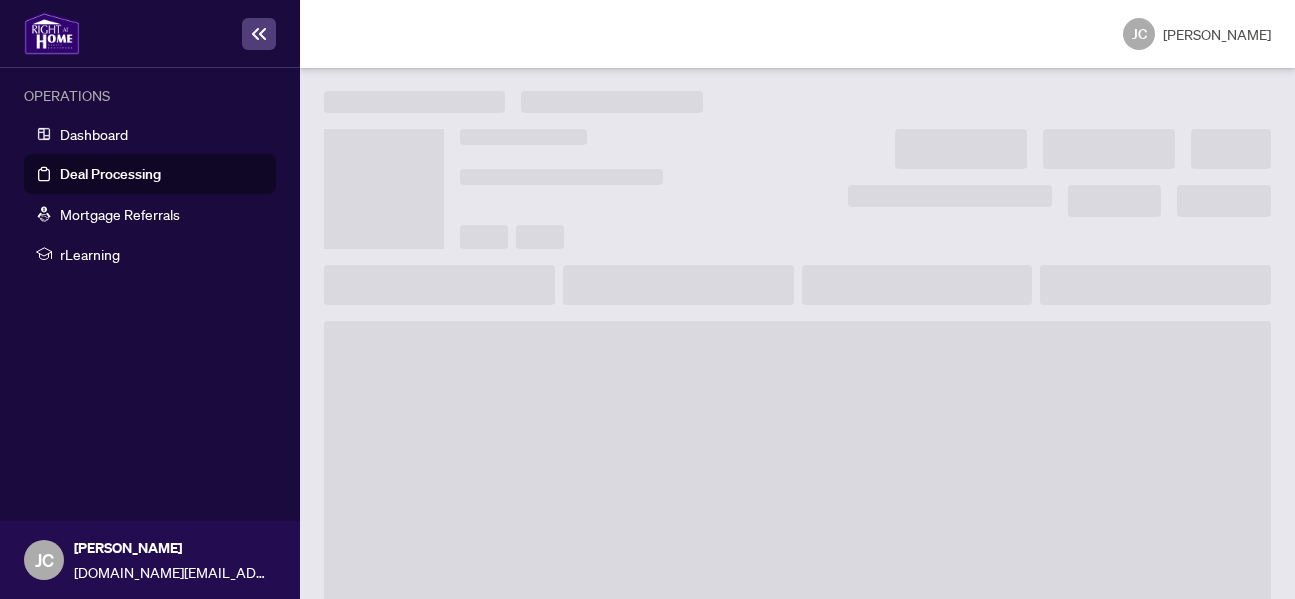 scroll, scrollTop: 0, scrollLeft: 0, axis: both 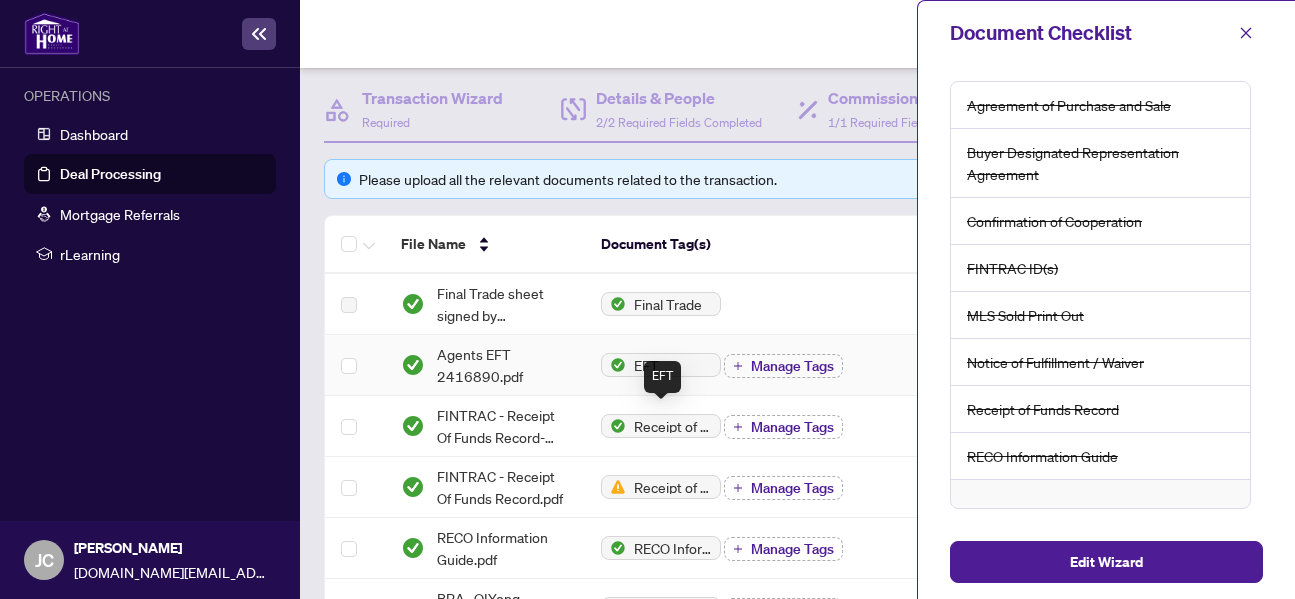 click on "EFT" at bounding box center (646, 365) 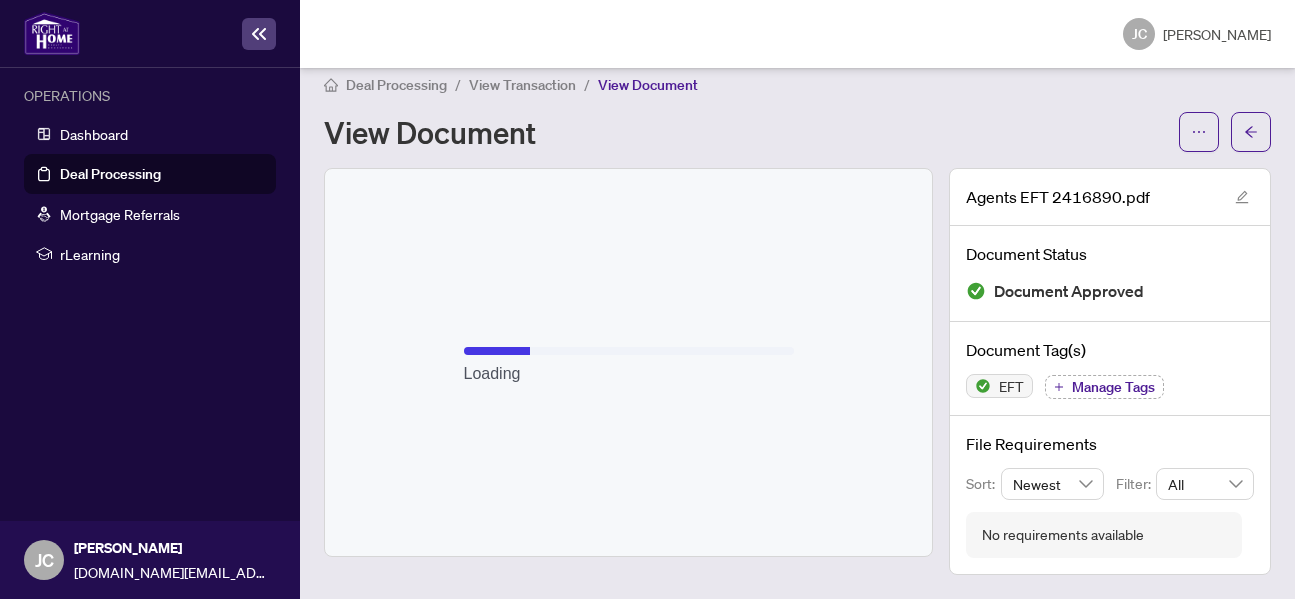 scroll, scrollTop: 17, scrollLeft: 0, axis: vertical 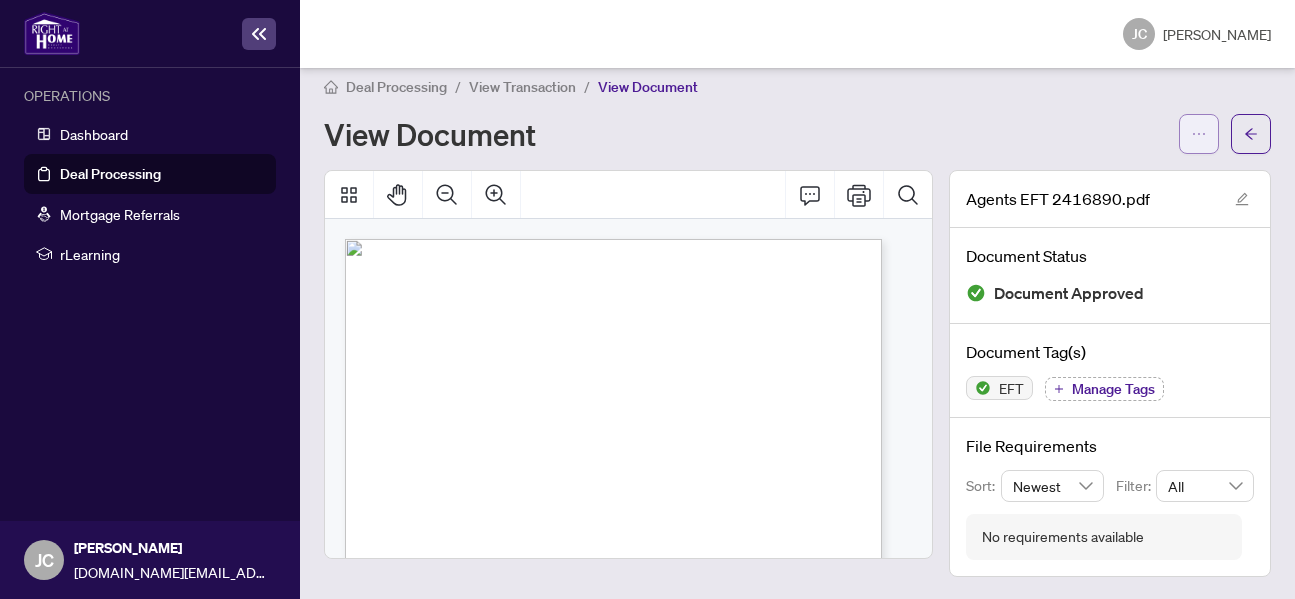 click 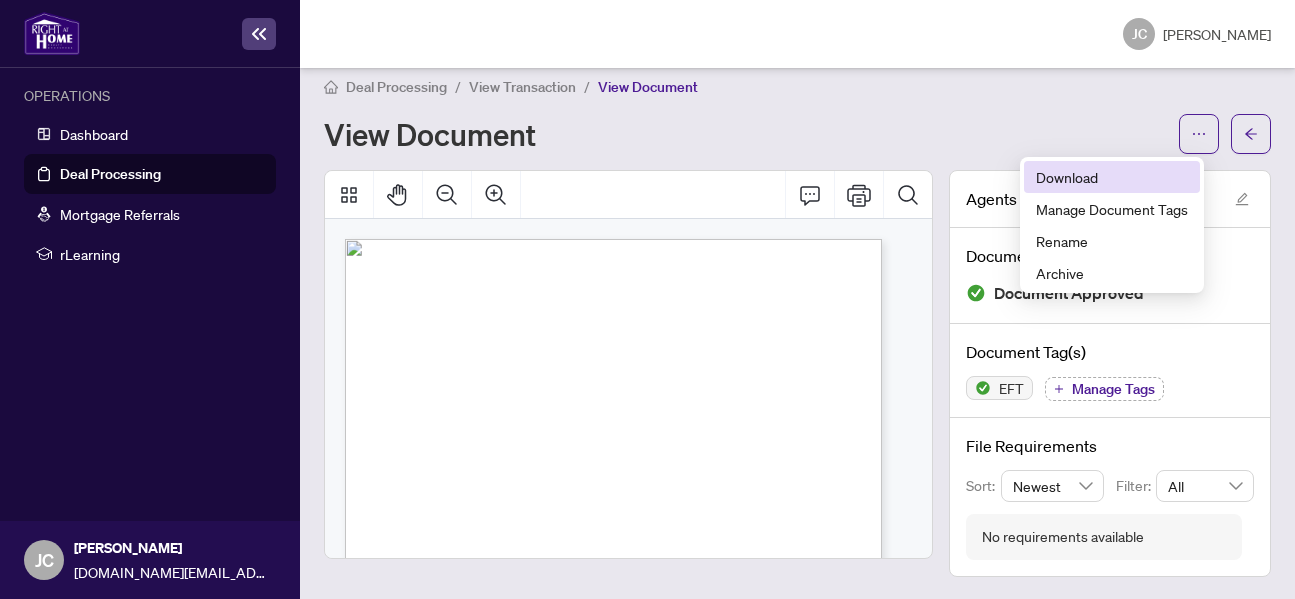 click on "Download" at bounding box center (1112, 177) 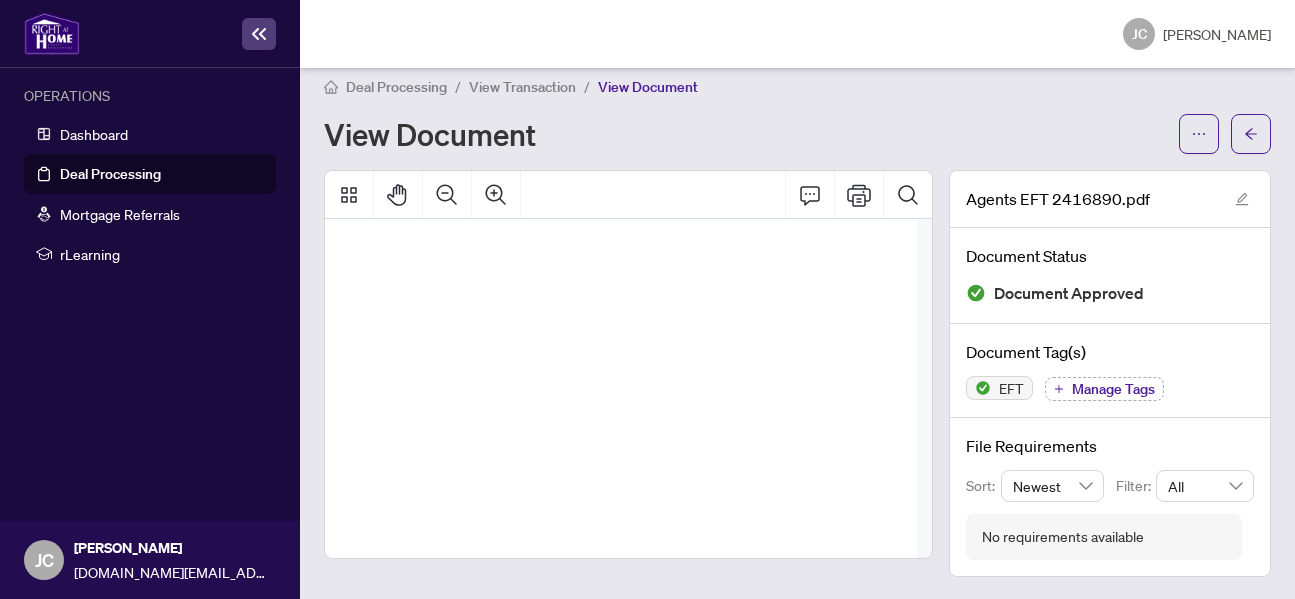 scroll, scrollTop: 95, scrollLeft: 186, axis: both 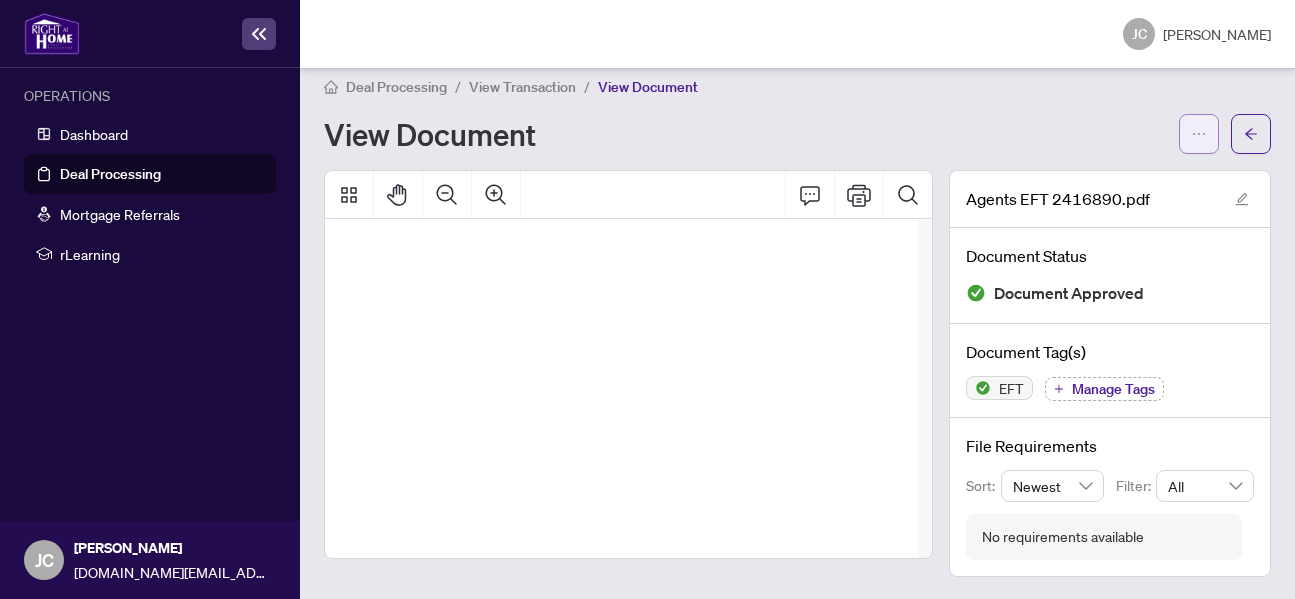click 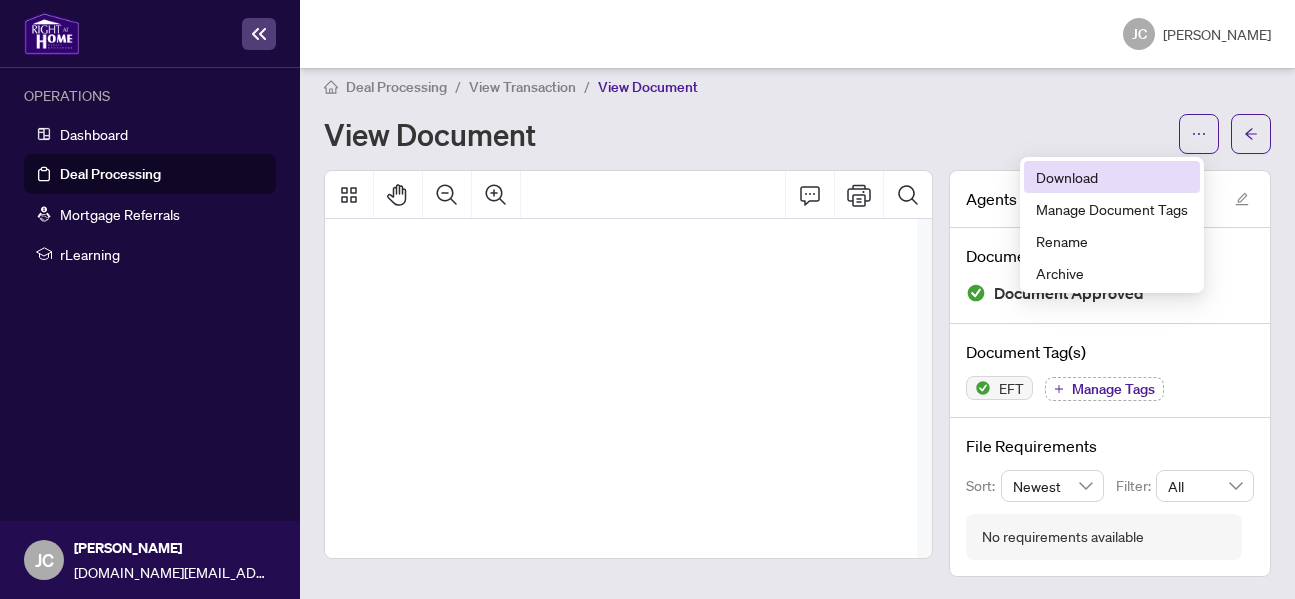 click on "Download" at bounding box center (1112, 177) 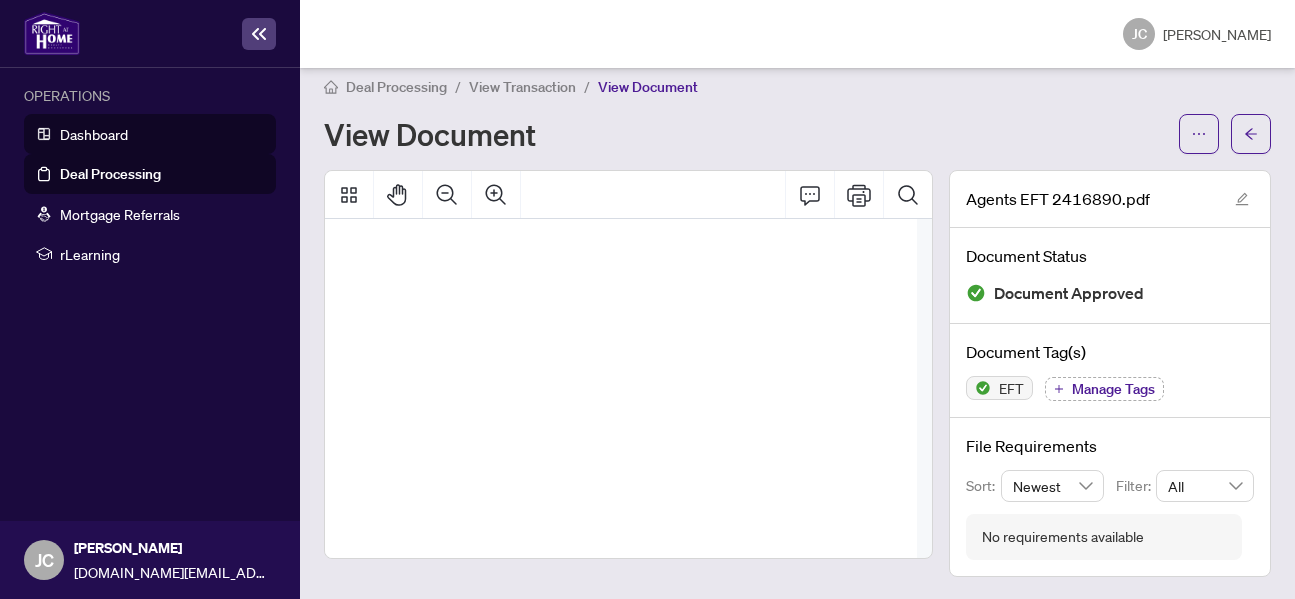 click on "Dashboard" at bounding box center (94, 134) 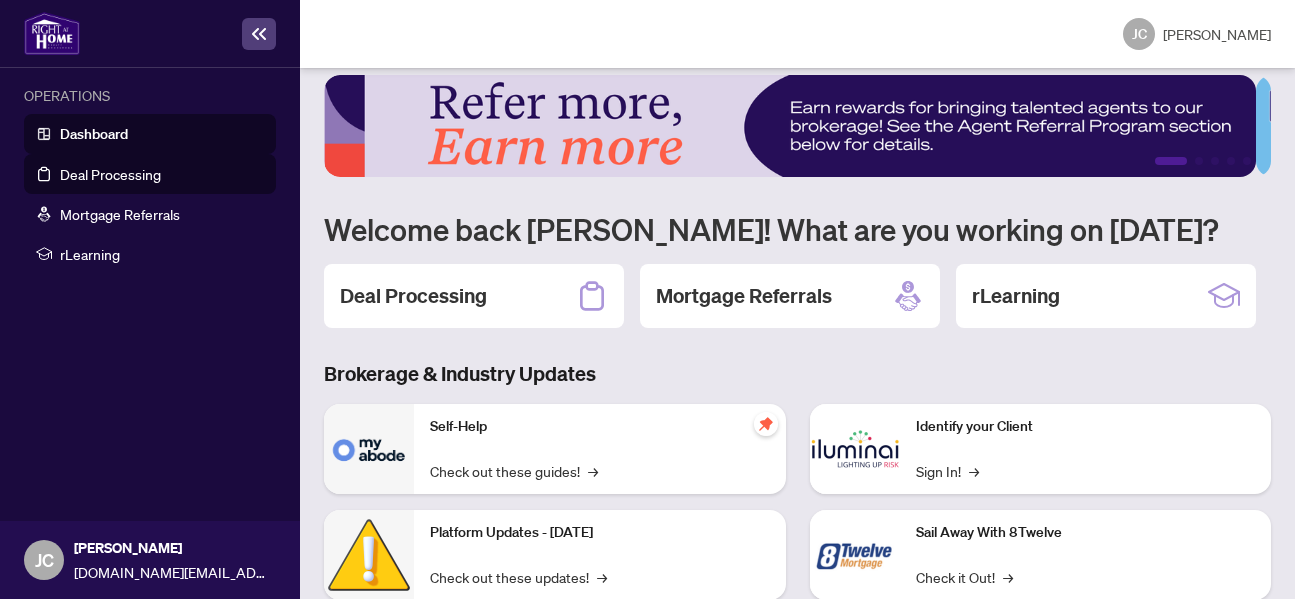 click on "Deal Processing" at bounding box center (110, 174) 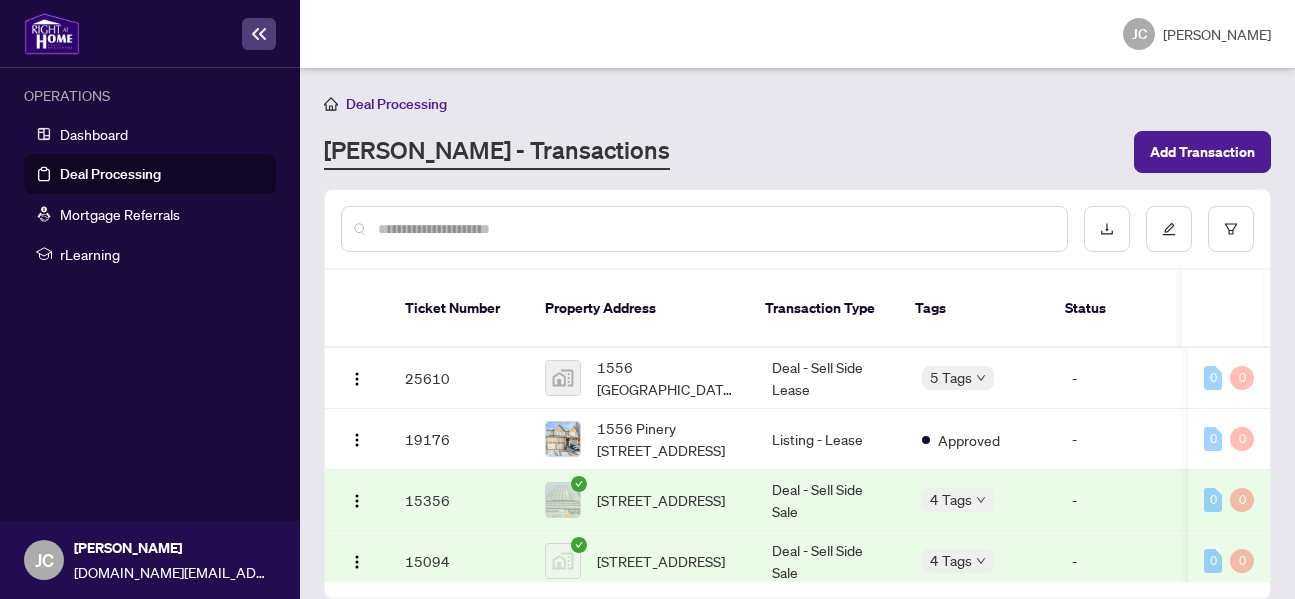 scroll, scrollTop: 1, scrollLeft: 0, axis: vertical 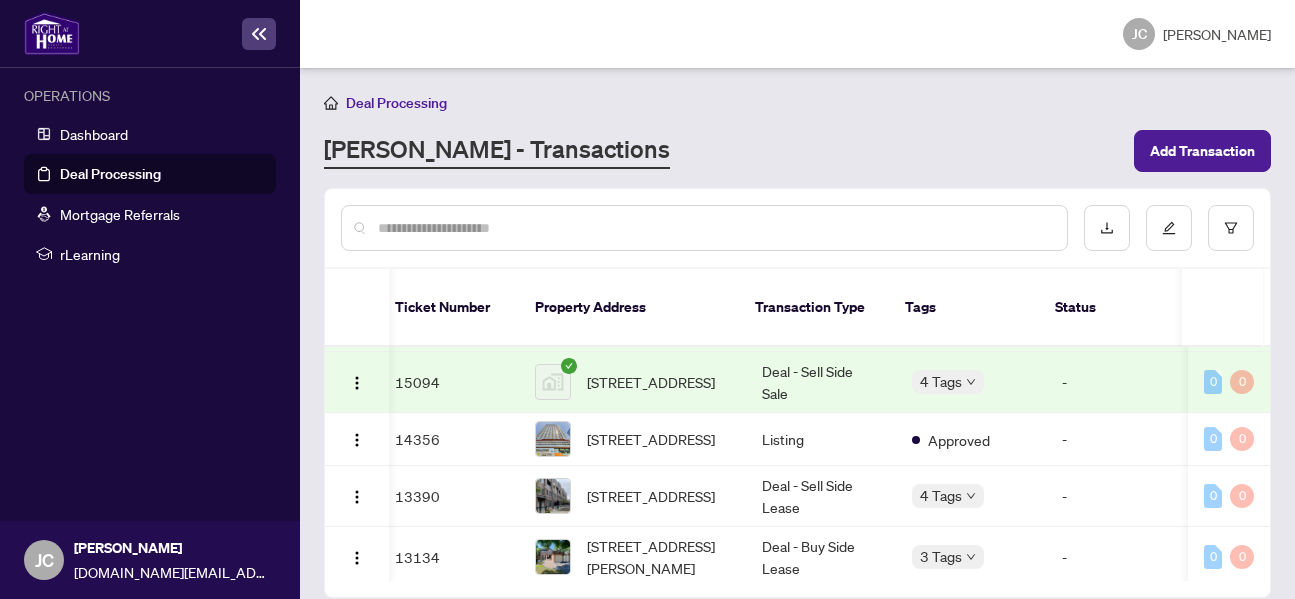 click on "Deal Processing" at bounding box center [110, 174] 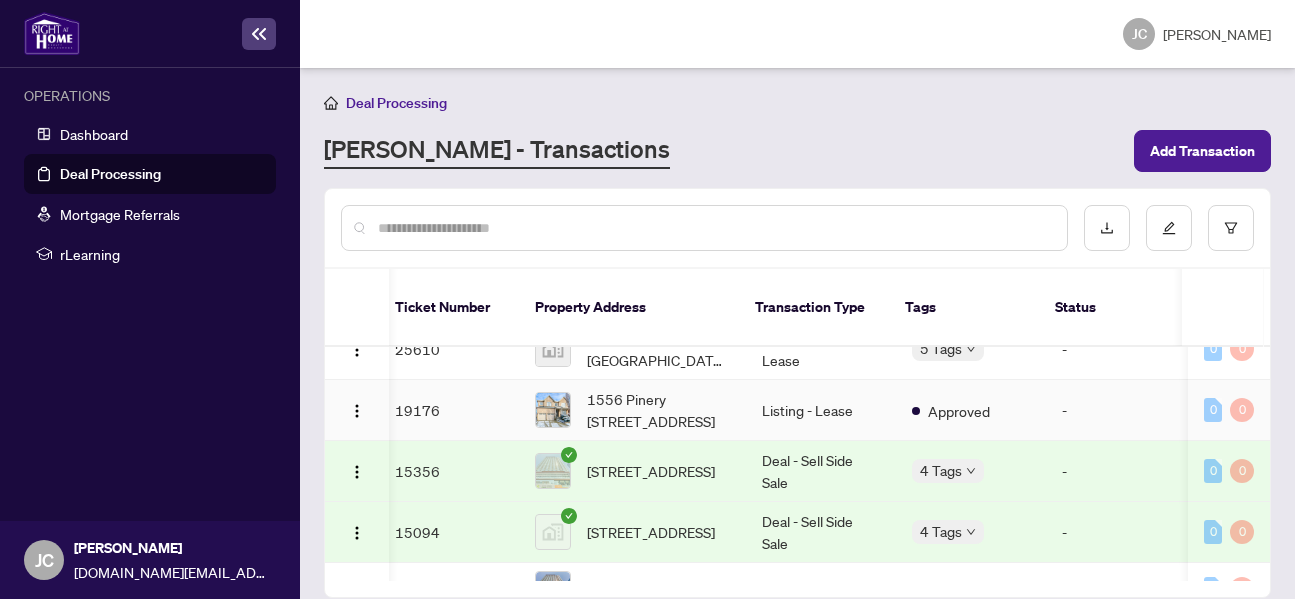 scroll, scrollTop: 0, scrollLeft: 10, axis: horizontal 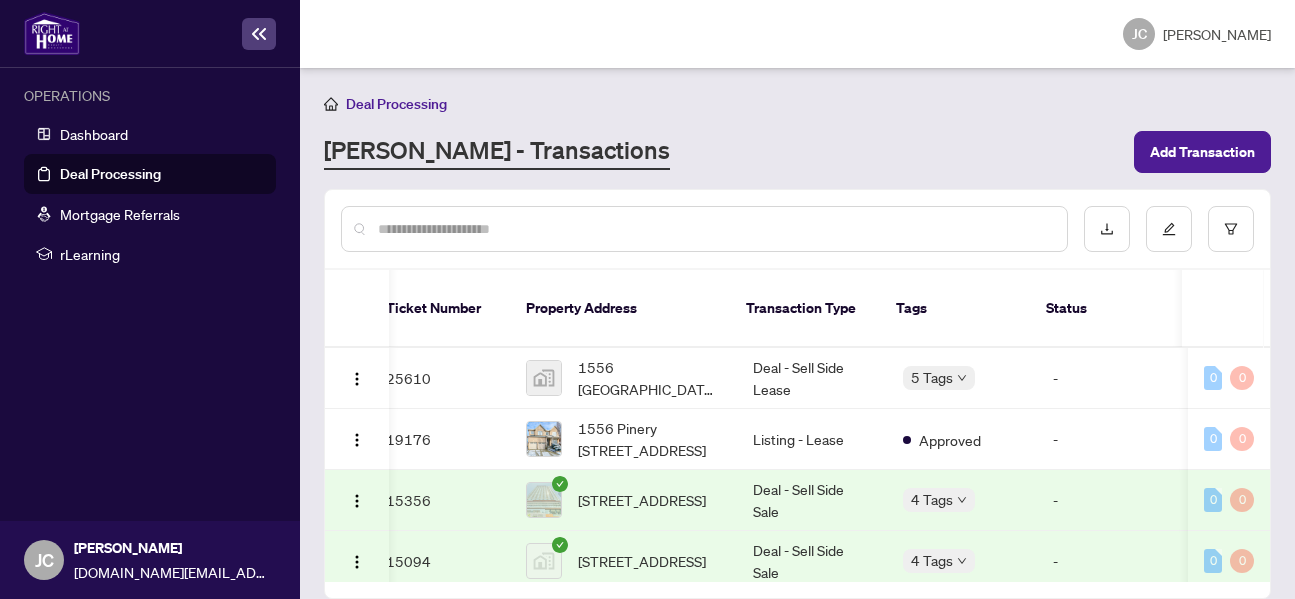 click on "OPERATIONS Dashboard Deal Processing Mortgage Referrals rLearning" at bounding box center [150, 294] 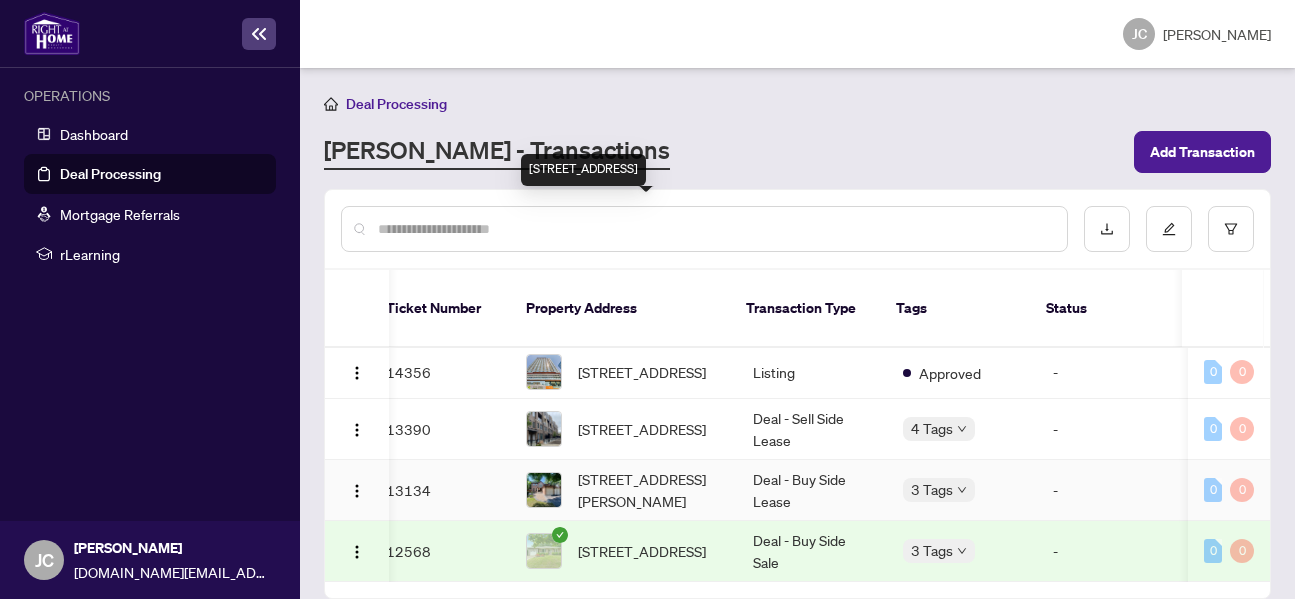 scroll, scrollTop: 260, scrollLeft: 19, axis: both 